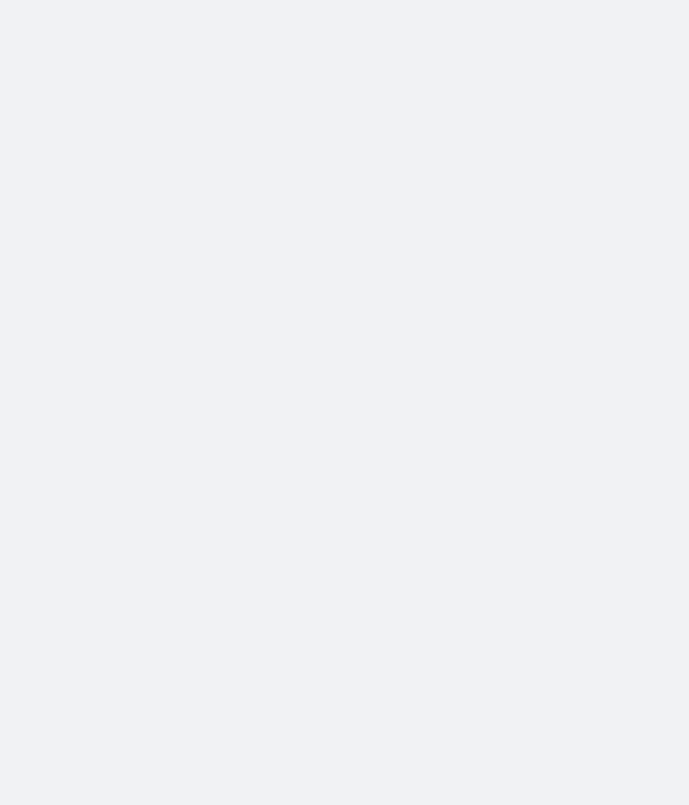 scroll, scrollTop: 0, scrollLeft: 0, axis: both 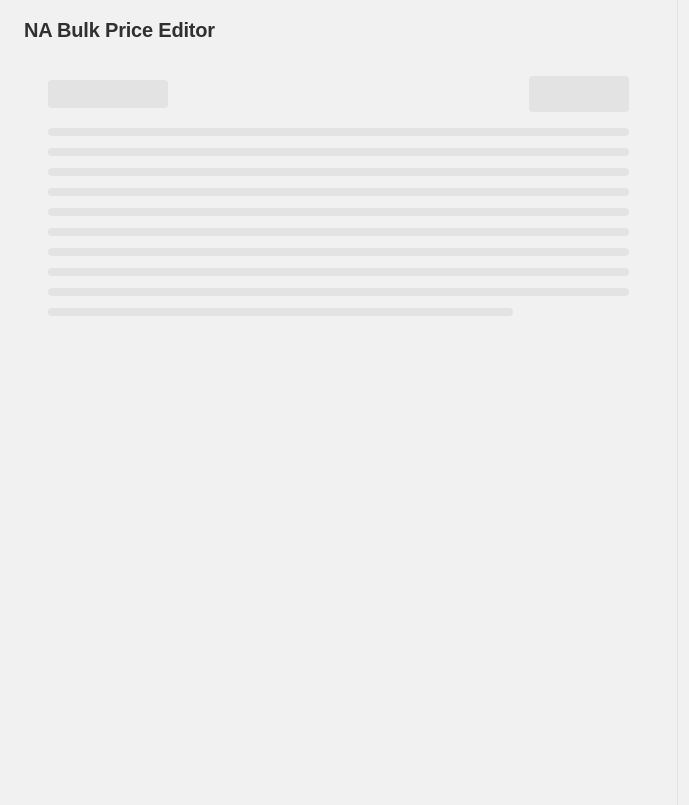 click at bounding box center [344, 0] 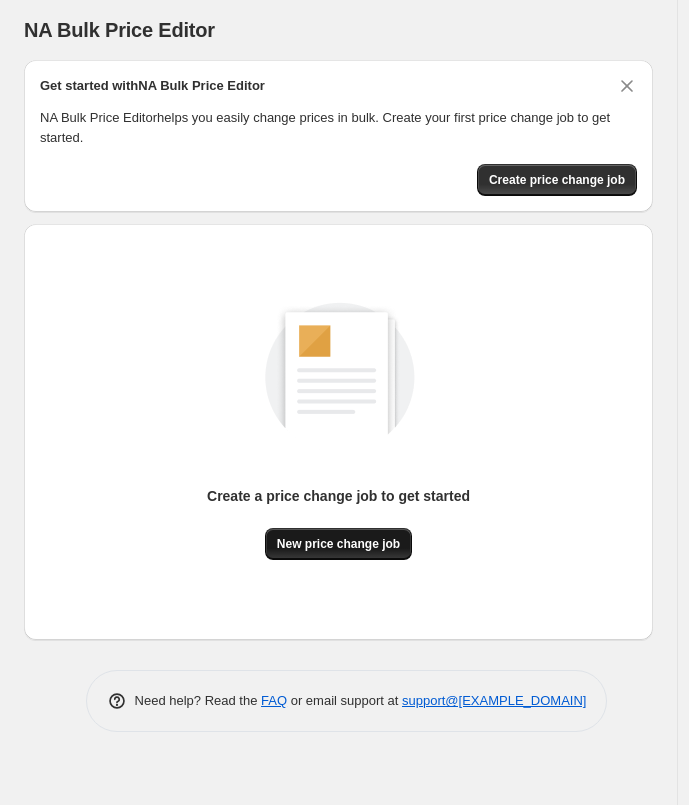 click on "New price change job" at bounding box center (338, 544) 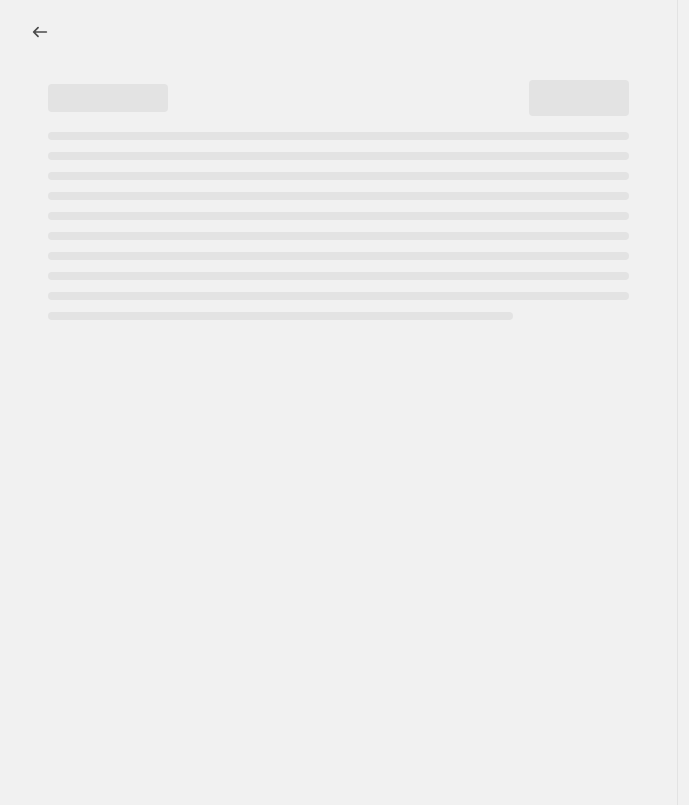 select on "percentage" 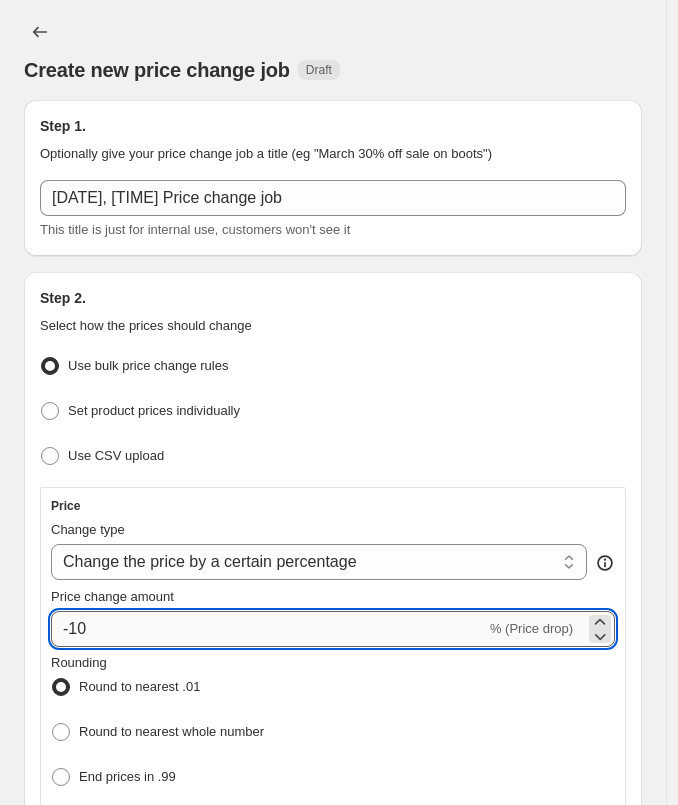 drag, startPoint x: 71, startPoint y: 624, endPoint x: 124, endPoint y: 629, distance: 53.235325 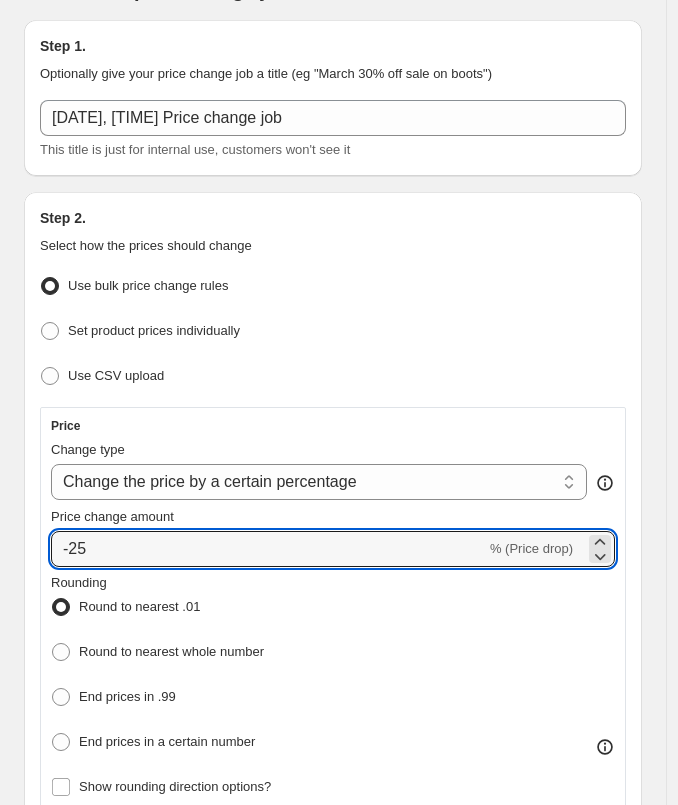 scroll, scrollTop: 200, scrollLeft: 0, axis: vertical 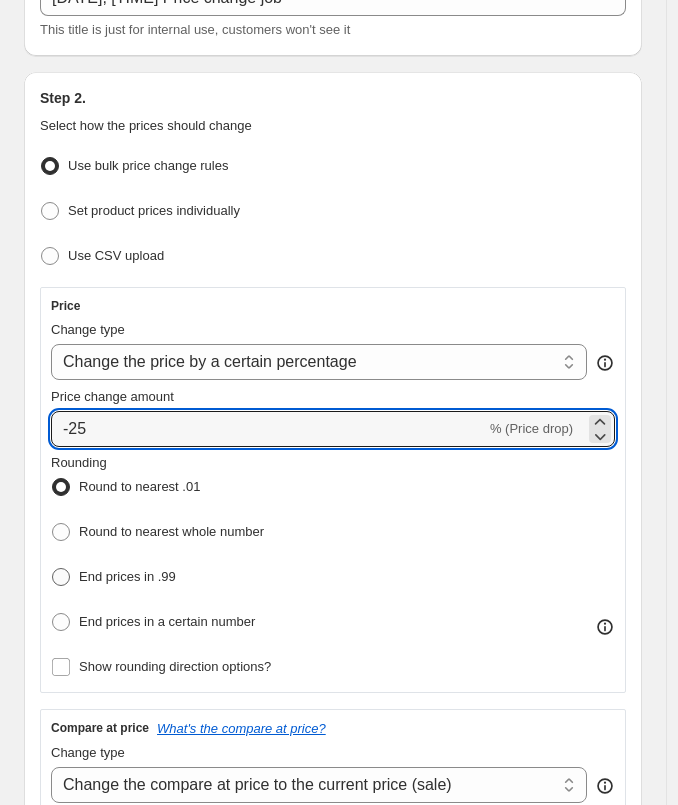 type on "-25" 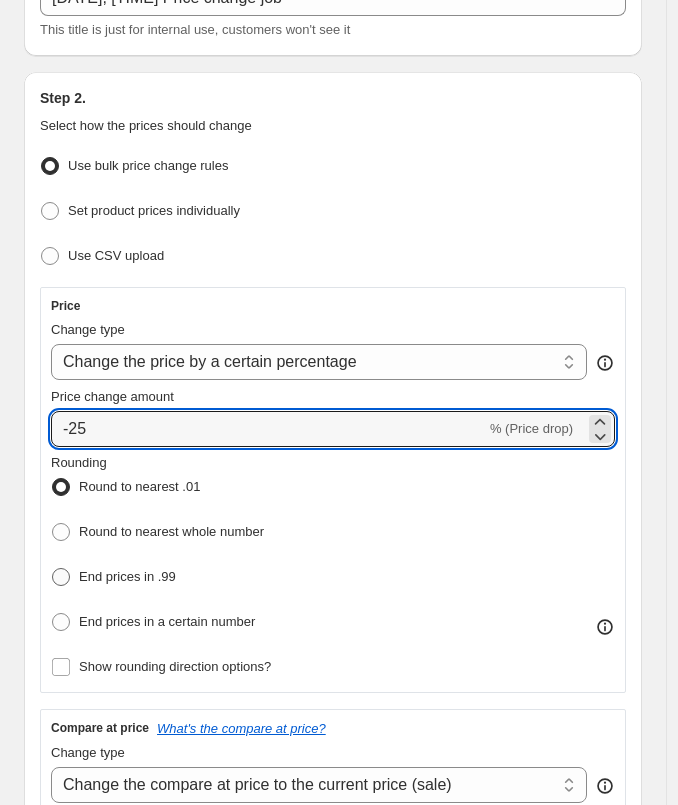 radio on "true" 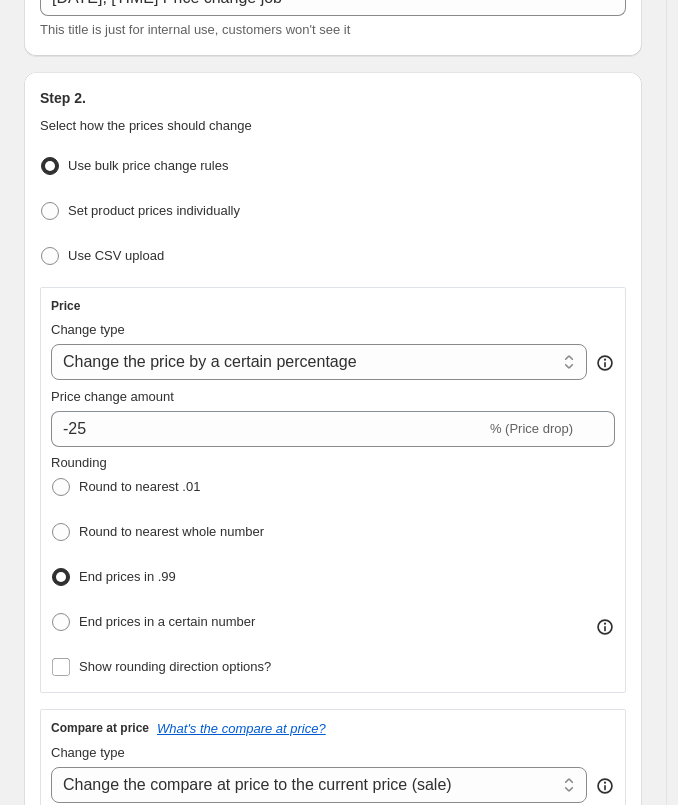click on "End prices in .99" at bounding box center [127, 576] 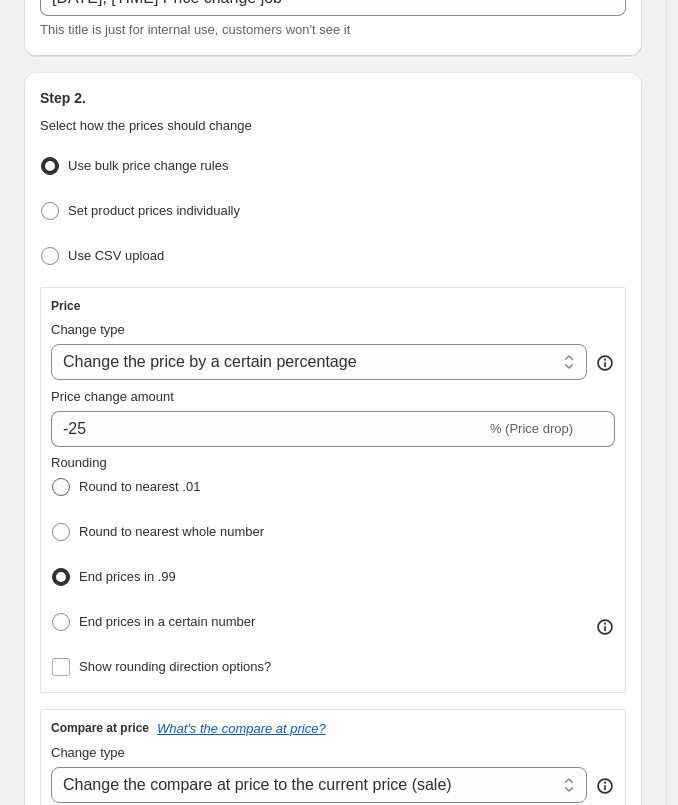 click on "Round to nearest .01" at bounding box center (139, 486) 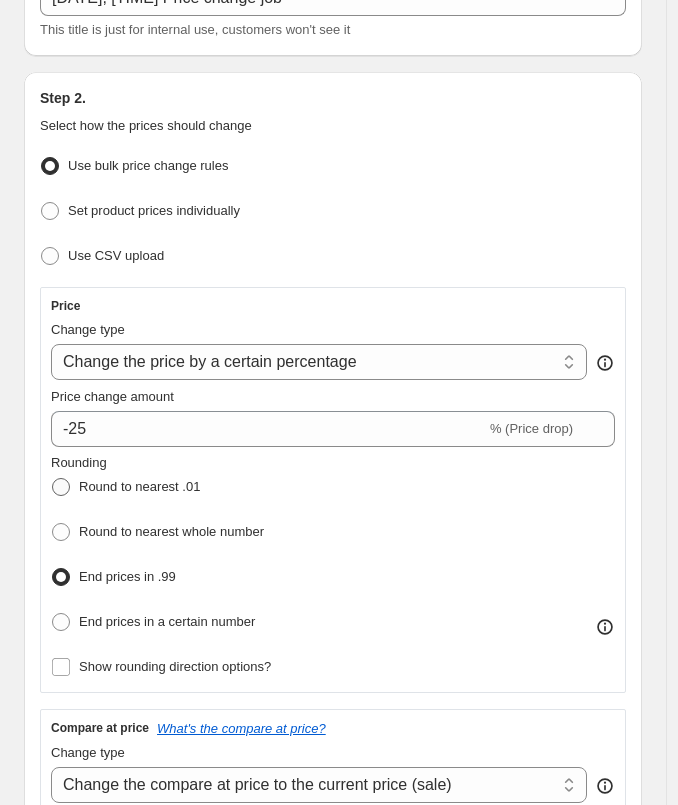 radio on "true" 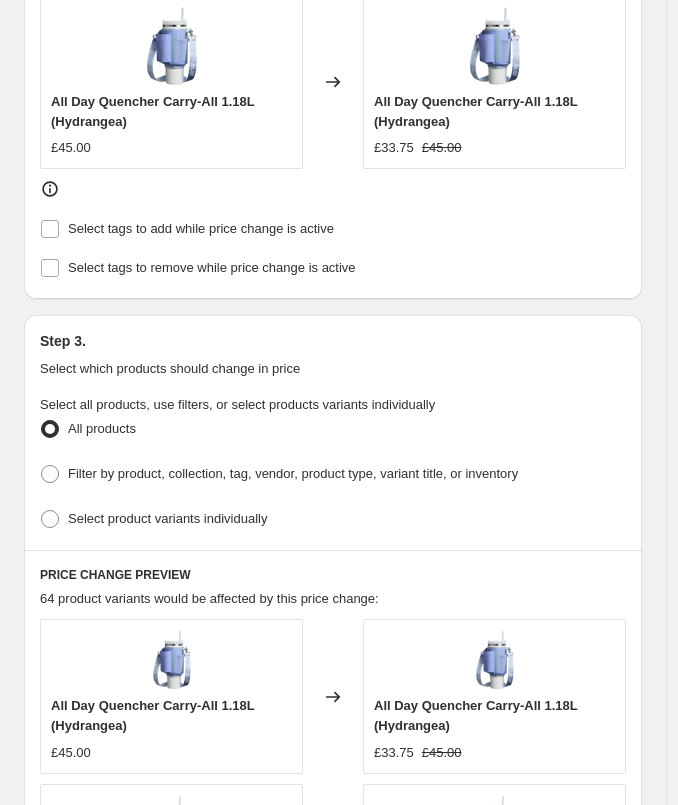 scroll, scrollTop: 1100, scrollLeft: 0, axis: vertical 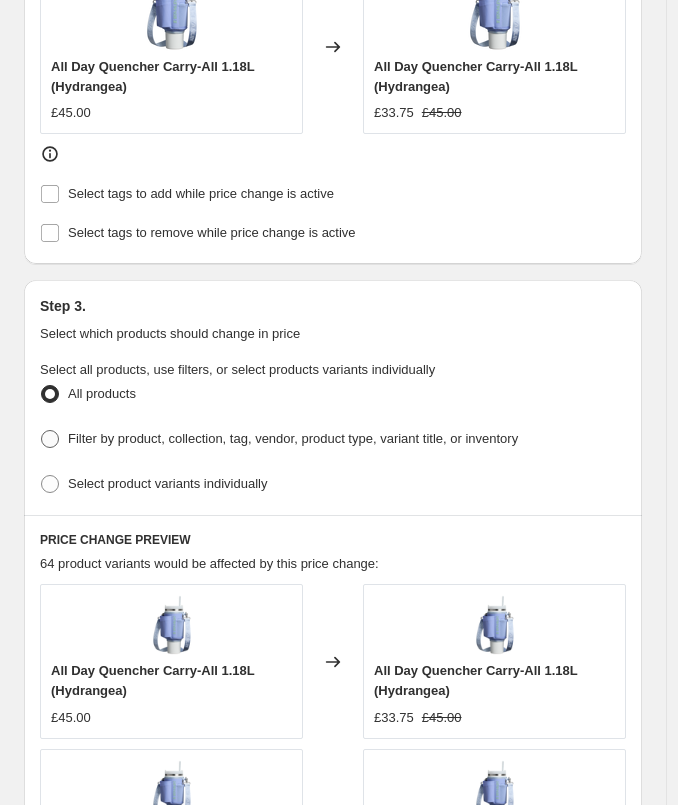 click on "Filter by product, collection, tag, vendor, product type, variant title, or inventory" at bounding box center (293, 438) 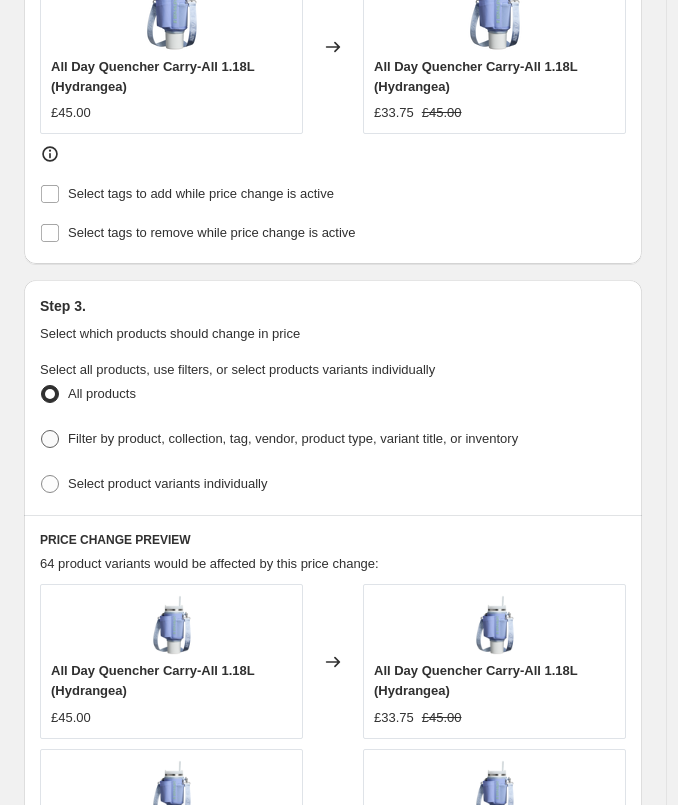 radio on "true" 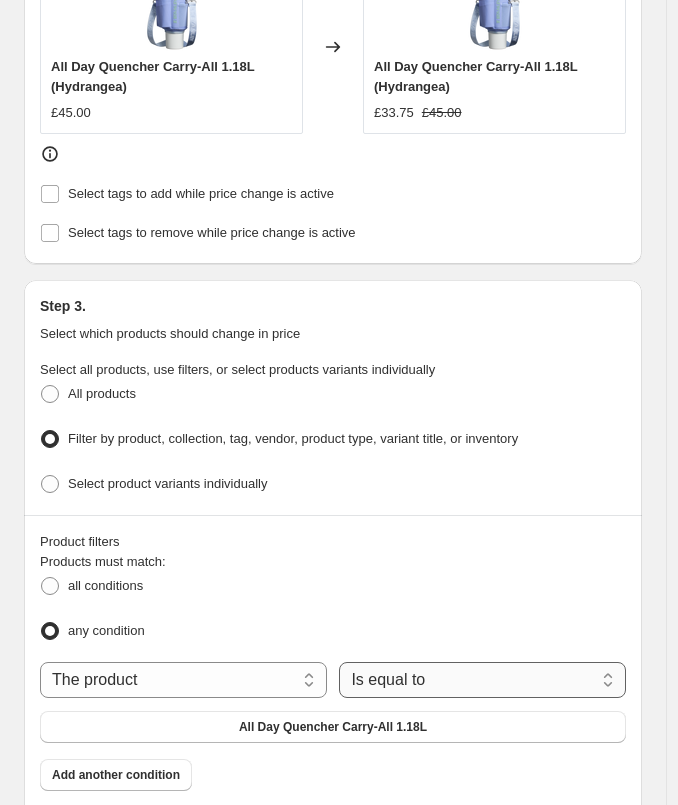 click on "Is equal to Is not equal to" at bounding box center [482, 680] 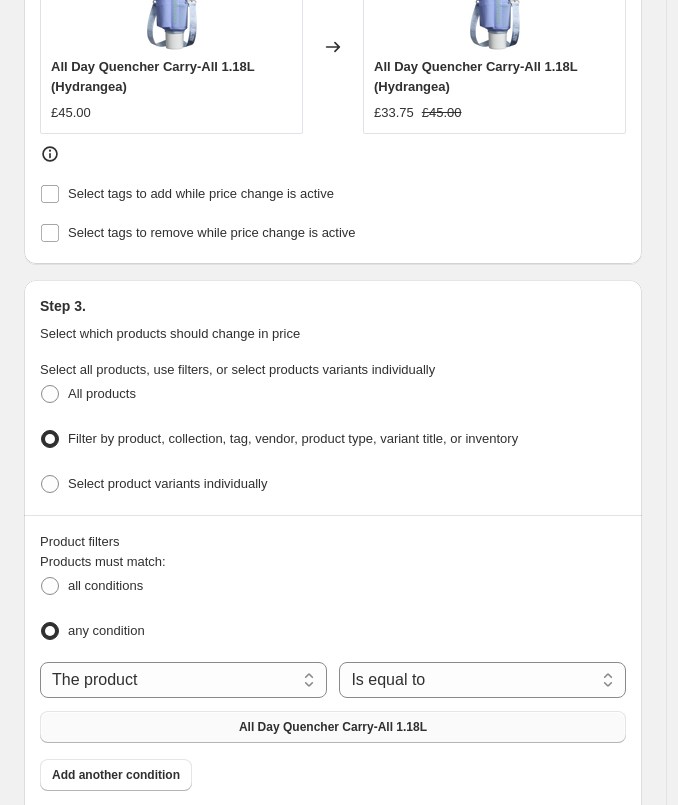 click on "All Day Quencher Carry-All 1.18L" at bounding box center [333, 727] 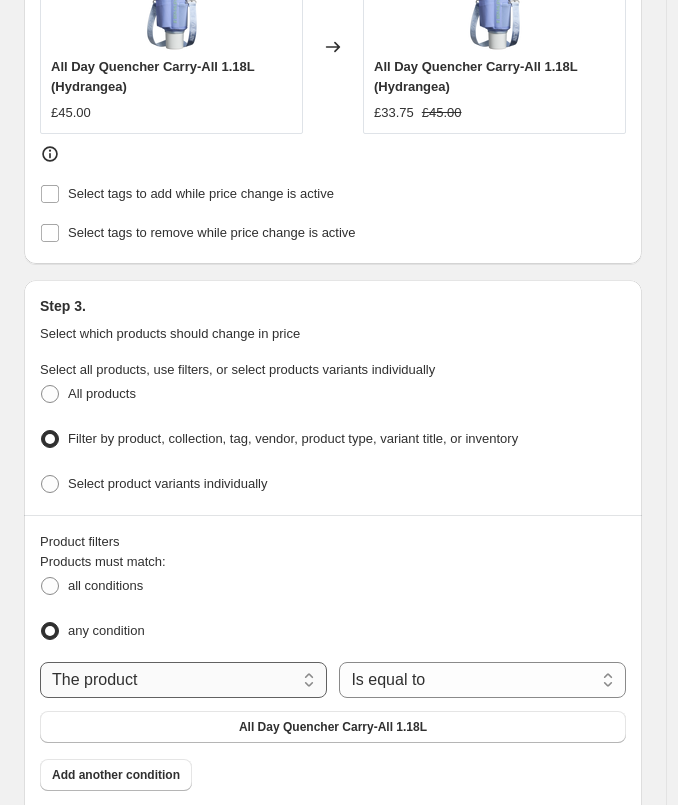 click on "The product The product's collection The product's tag The product's vendor The product's type The product's status The variant's title Inventory quantity" at bounding box center [183, 680] 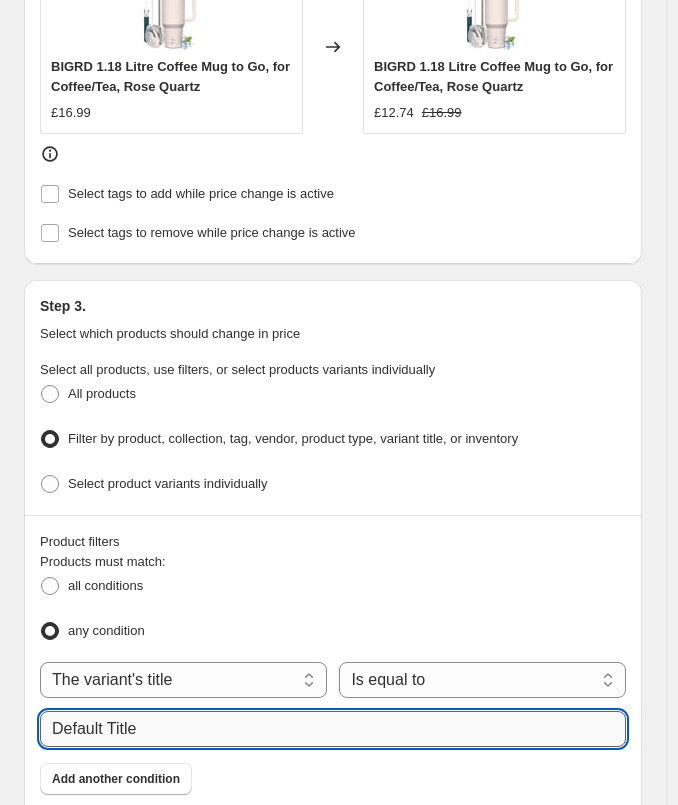 click on "Default Title" at bounding box center (333, 729) 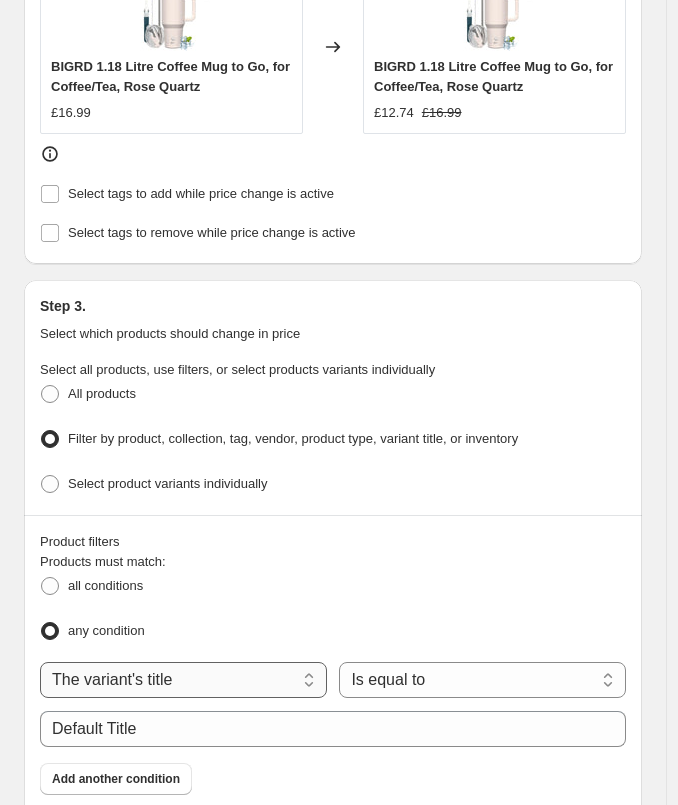 click on "The product The product's collection The product's tag The product's vendor The product's type The product's status The variant's title Inventory quantity" at bounding box center (183, 680) 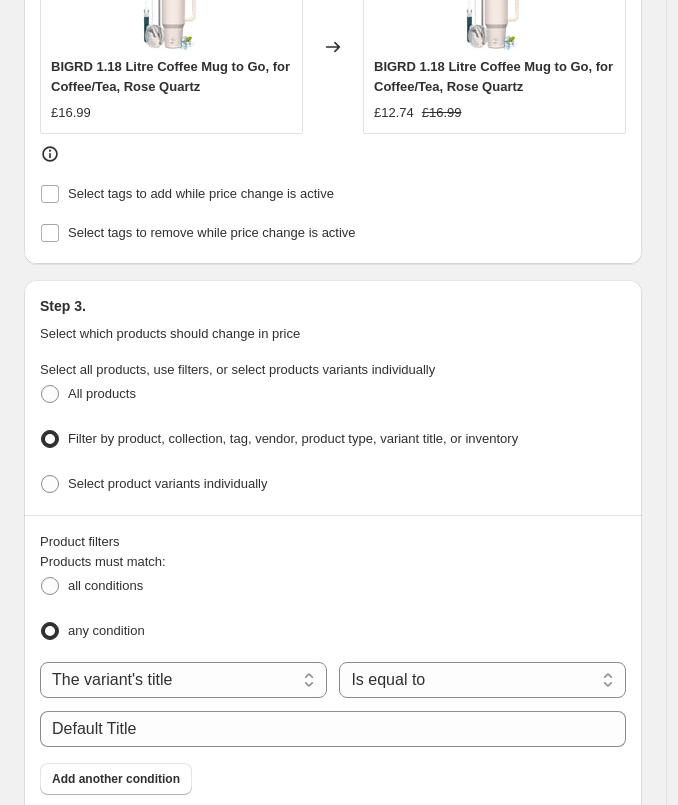 click on "all conditions" at bounding box center (333, 586) 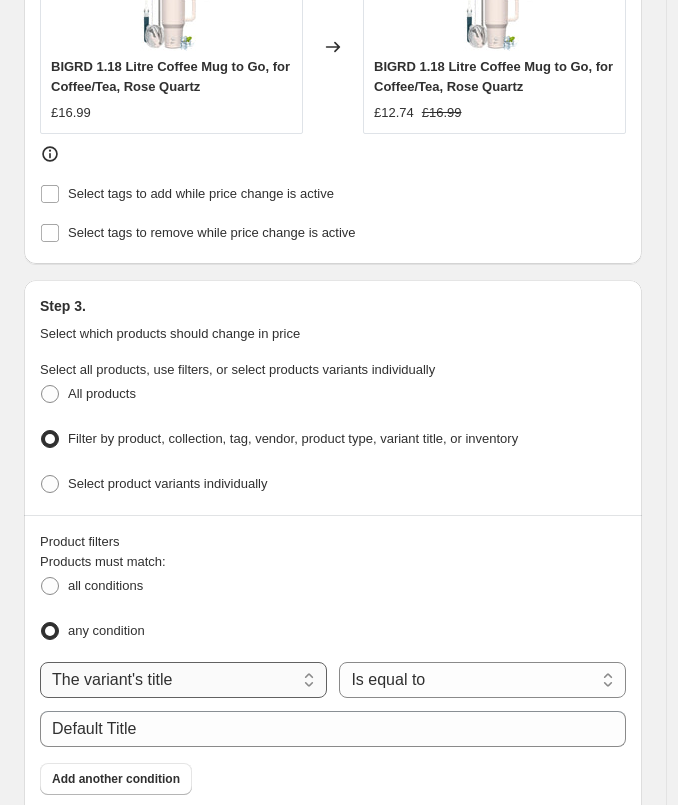 click on "The product The product's collection The product's tag The product's vendor The product's type The product's status The variant's title Inventory quantity" at bounding box center [183, 680] 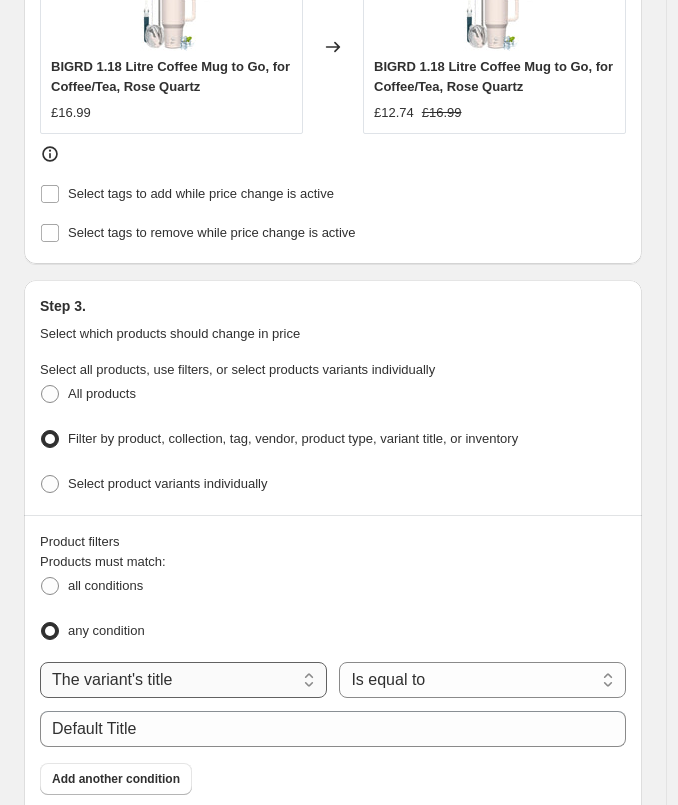select on "product" 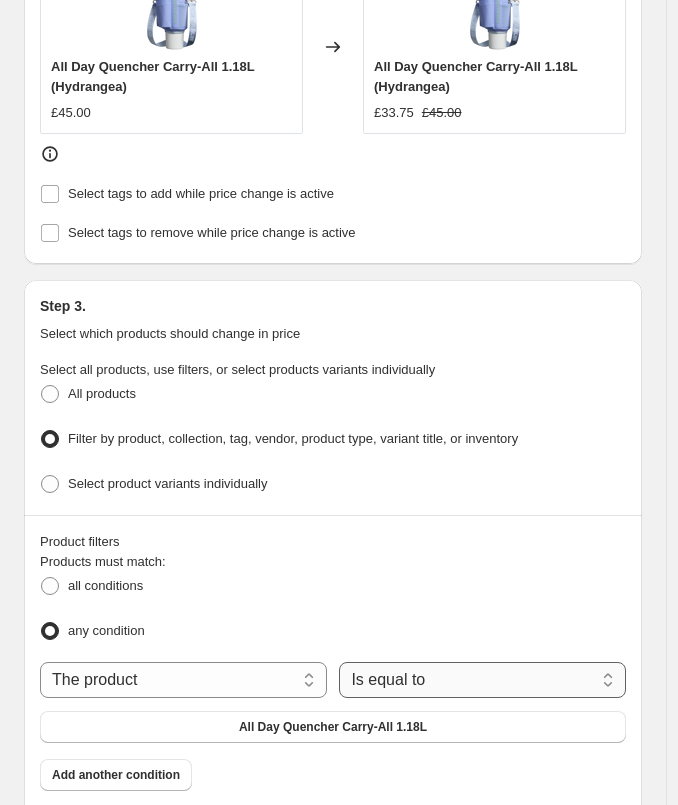 click on "Is equal to Is not equal to" at bounding box center (482, 680) 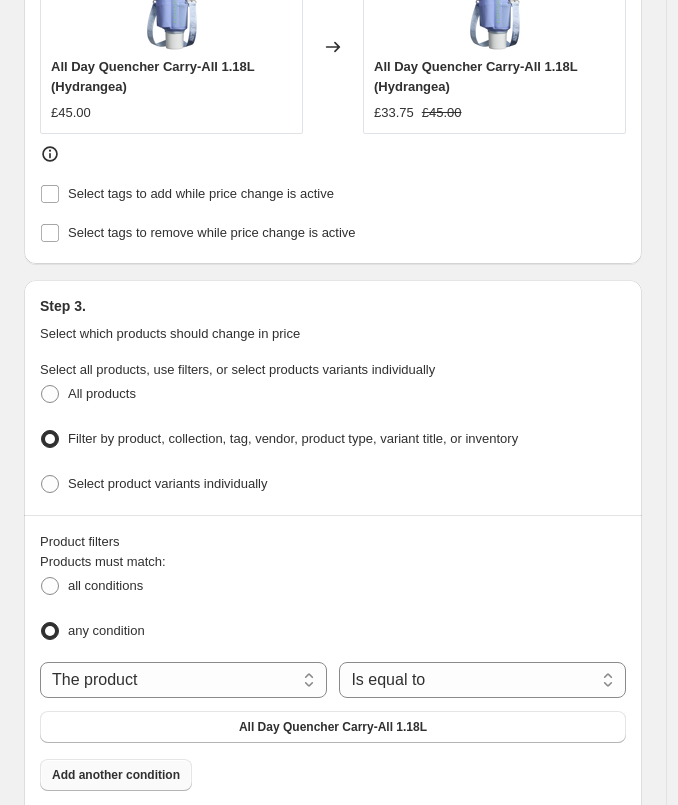 click on "Add another condition" at bounding box center (116, 775) 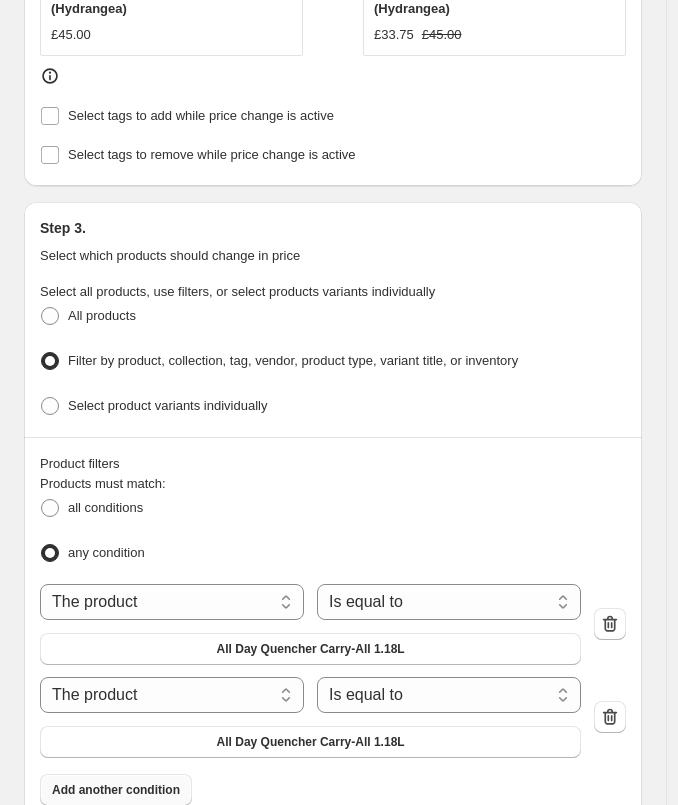 scroll, scrollTop: 1200, scrollLeft: 0, axis: vertical 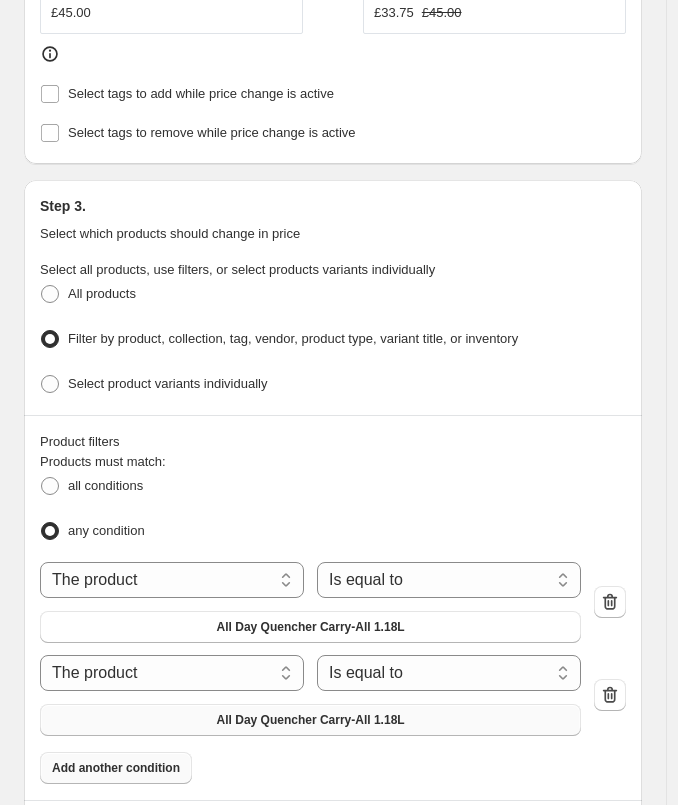 click on "All Day Quencher Carry-All 1.18L" at bounding box center [311, 720] 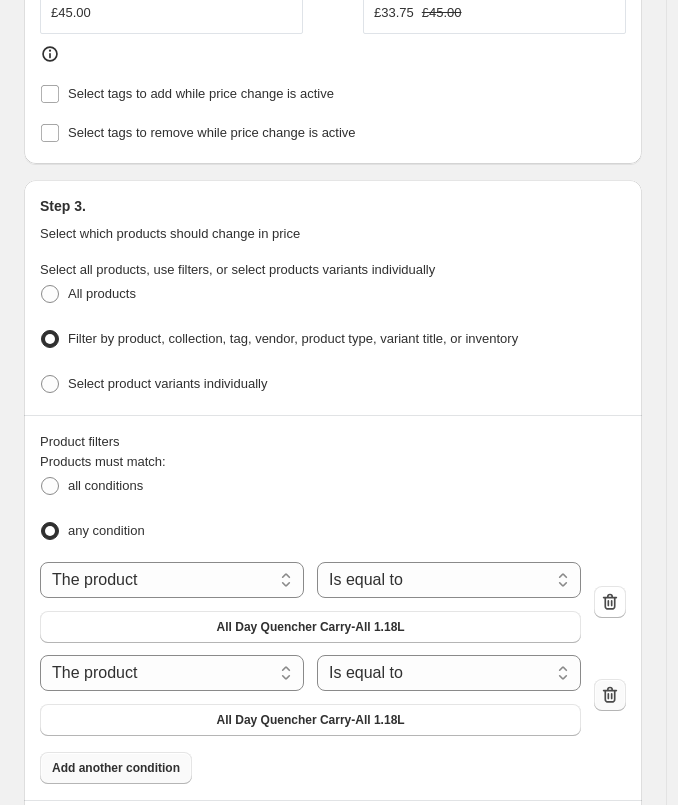 click 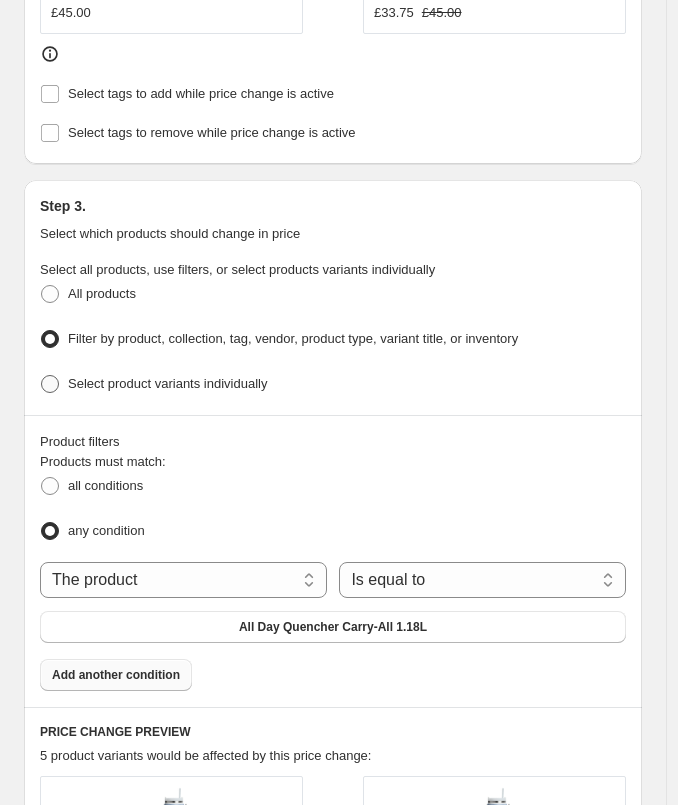 click on "Select product variants individually" at bounding box center [167, 383] 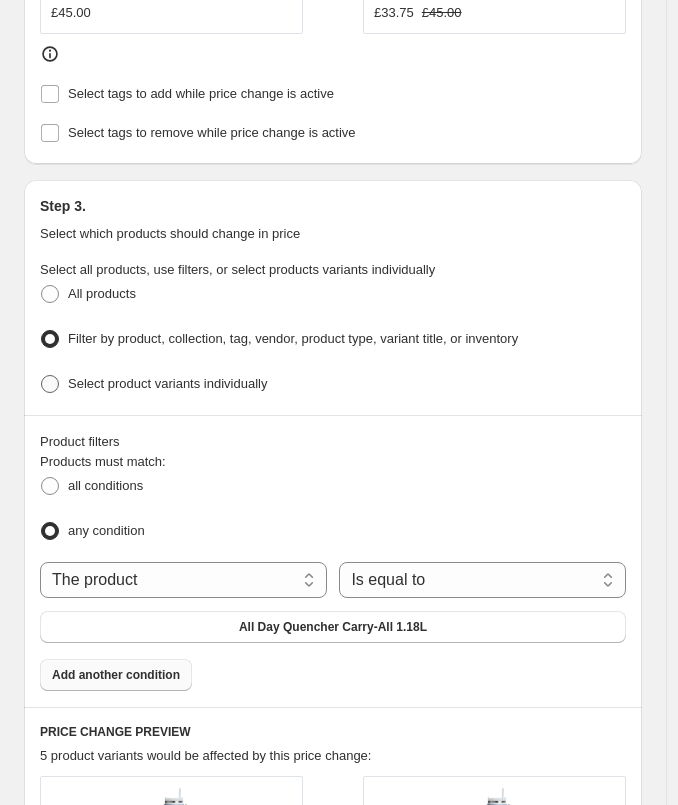radio on "true" 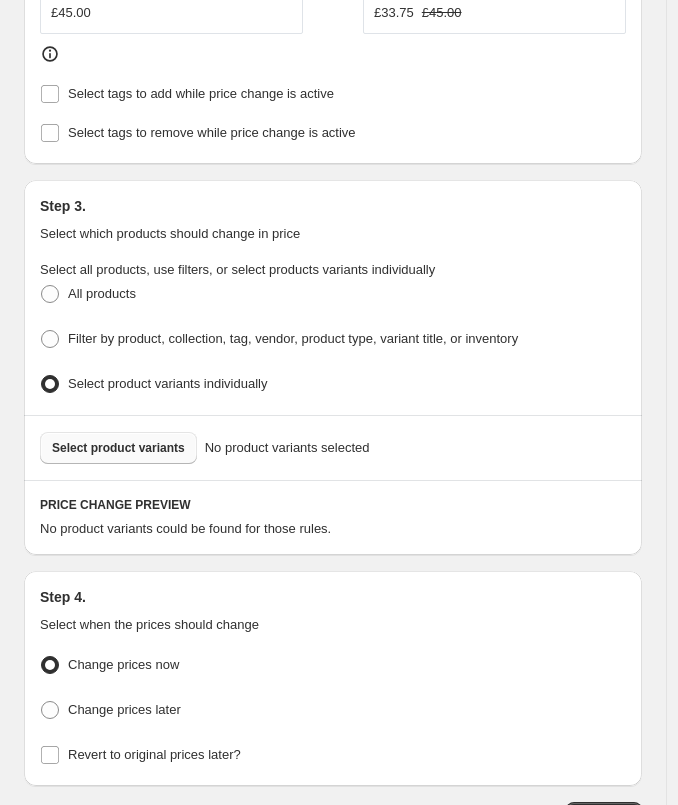 click on "Select product variants" at bounding box center (118, 448) 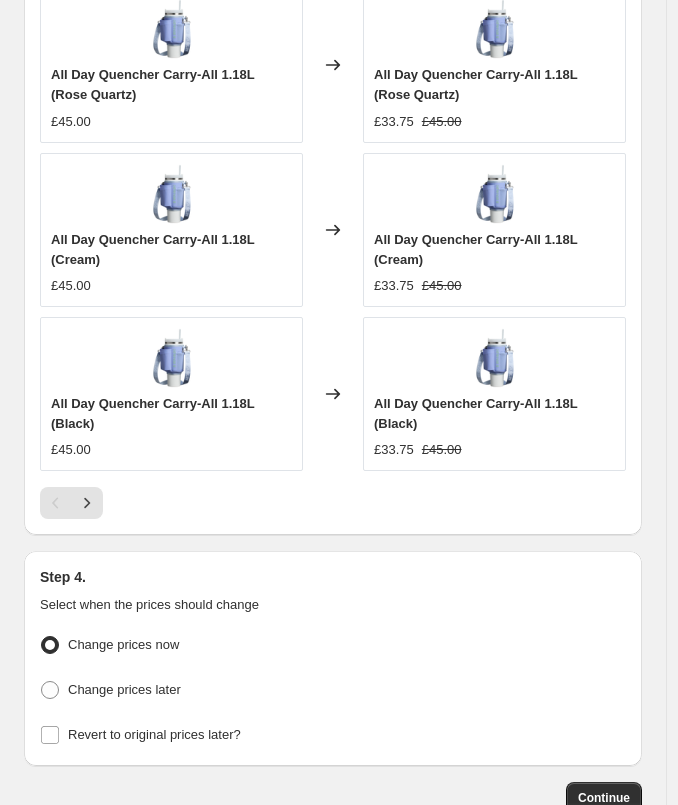 scroll, scrollTop: 2186, scrollLeft: 0, axis: vertical 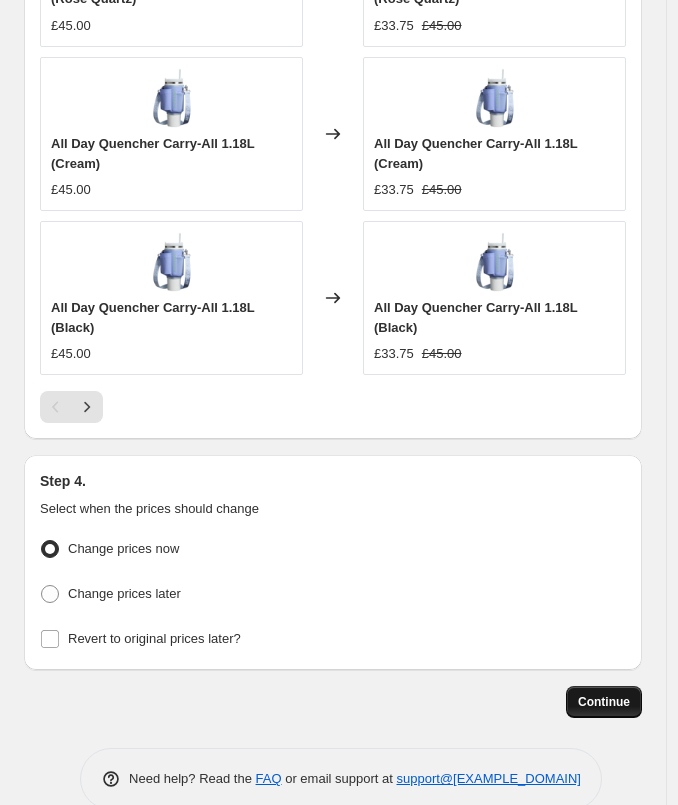 click on "Continue" at bounding box center [604, 702] 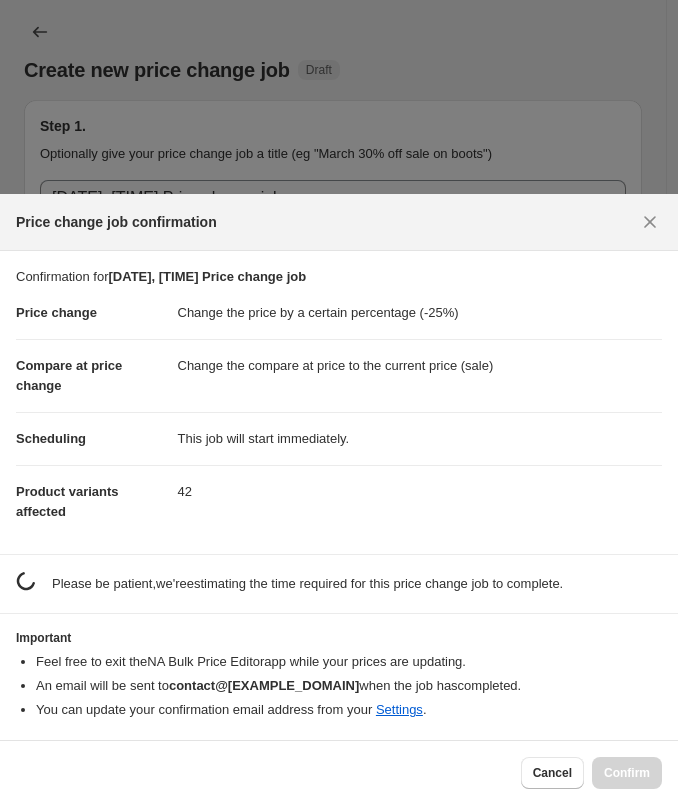 scroll, scrollTop: 2186, scrollLeft: 0, axis: vertical 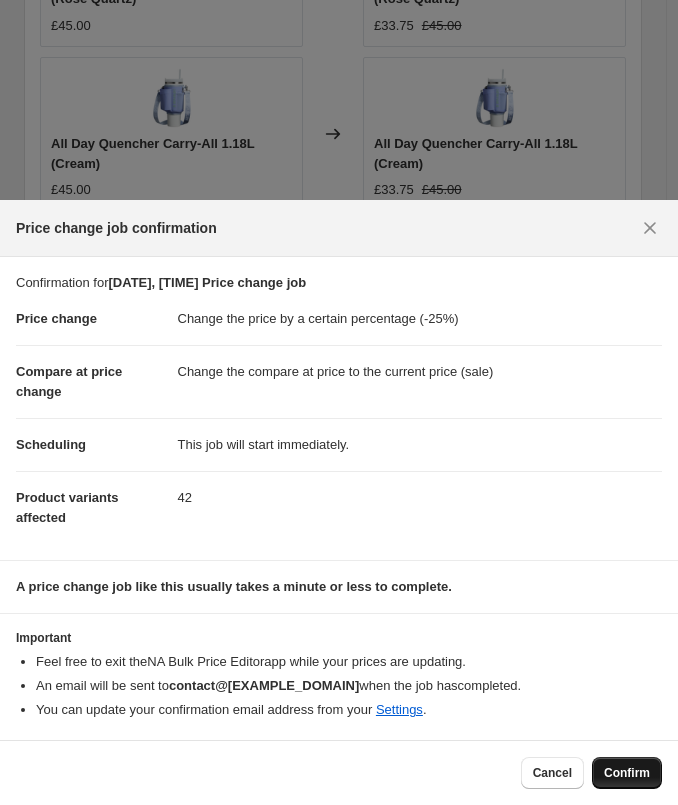 click on "Confirm" at bounding box center [627, 773] 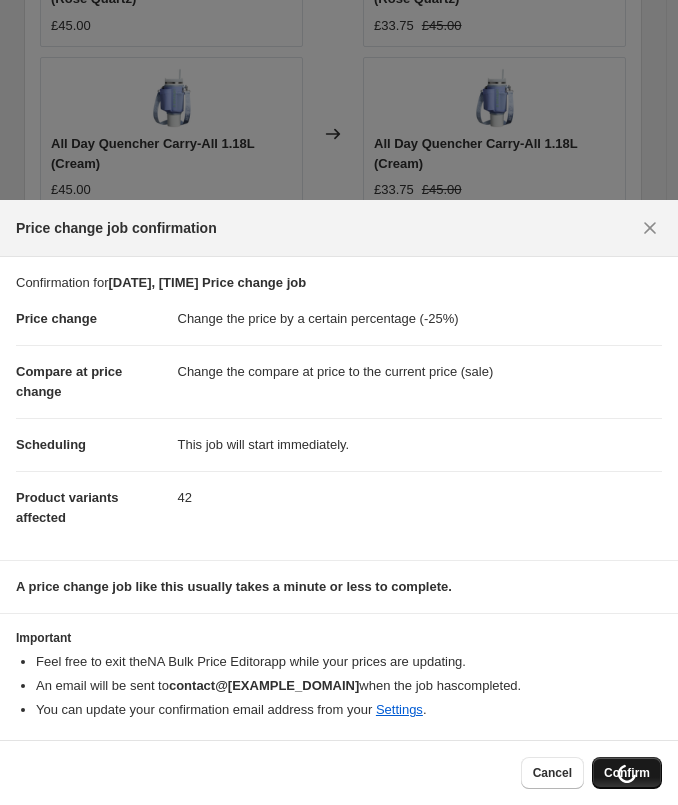 scroll, scrollTop: 2246, scrollLeft: 0, axis: vertical 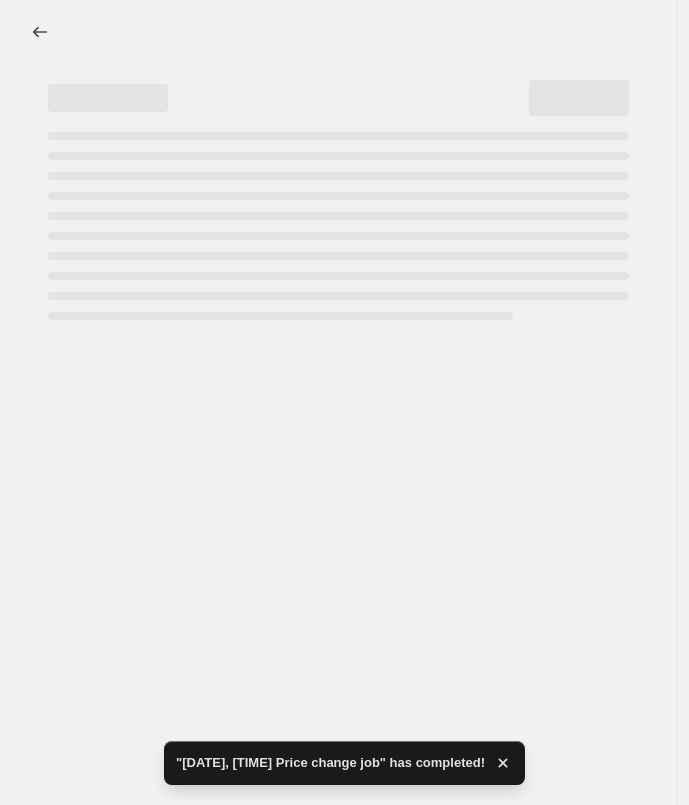 select on "percentage" 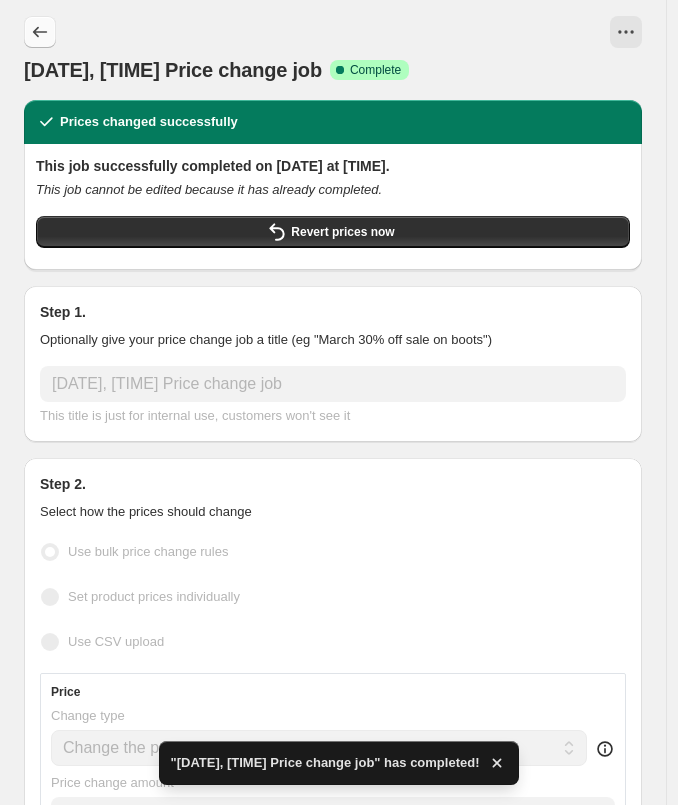 click at bounding box center (40, 32) 